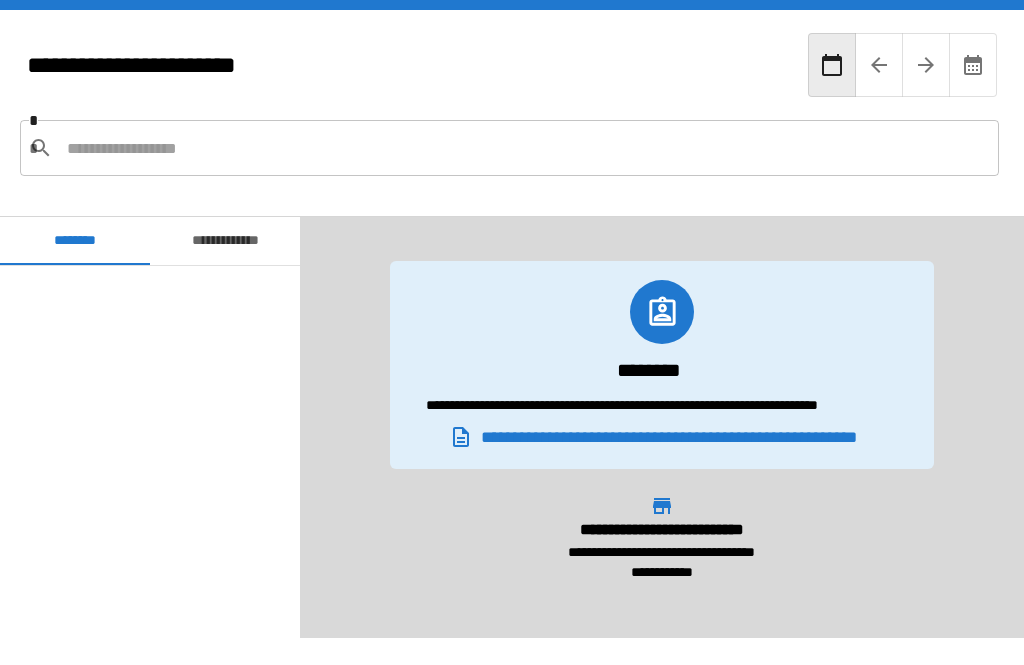 scroll, scrollTop: 64, scrollLeft: 0, axis: vertical 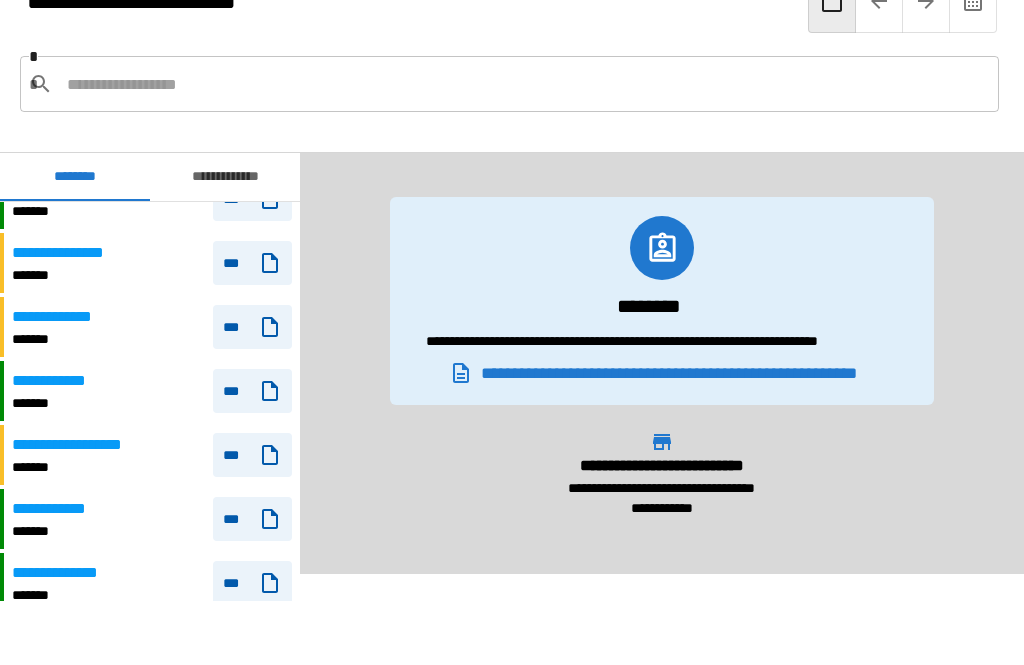 click on "**********" at bounding box center [66, 253] 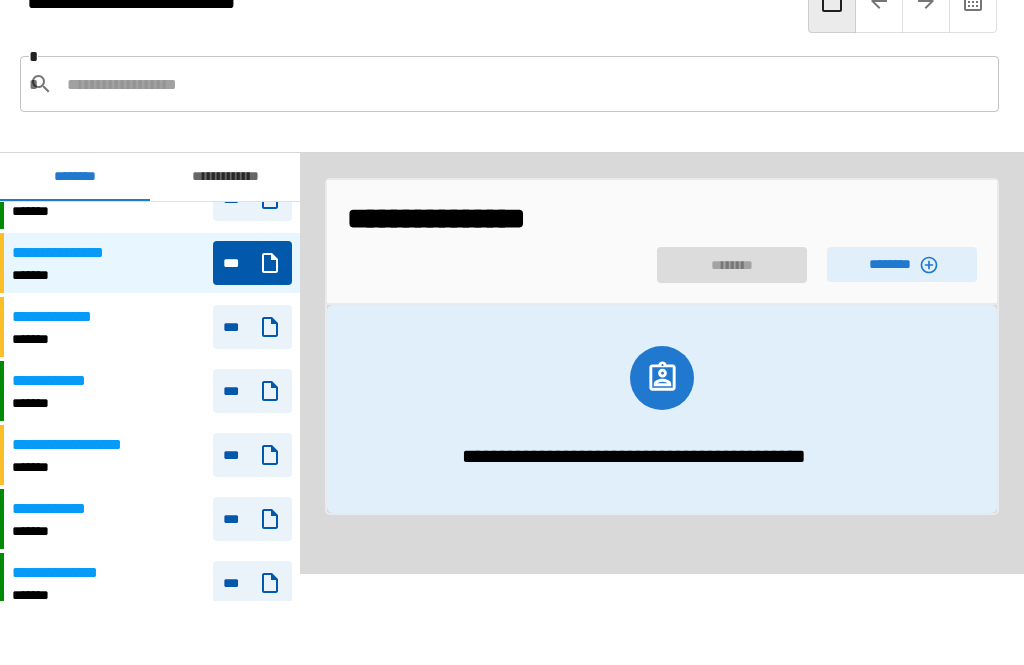 click on "********" at bounding box center (902, 264) 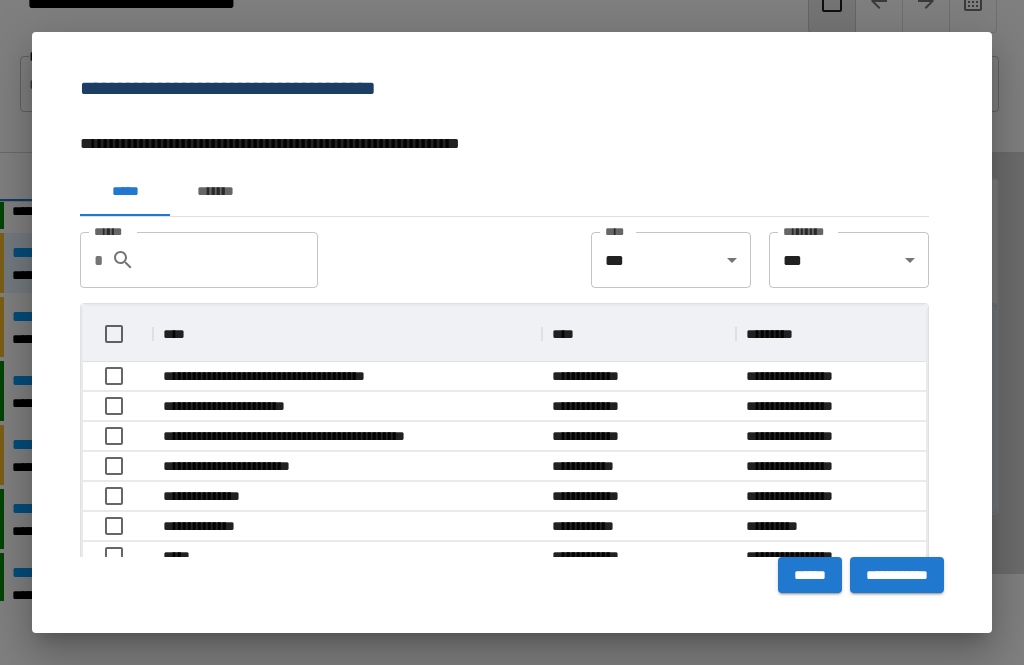 scroll, scrollTop: 1, scrollLeft: 1, axis: both 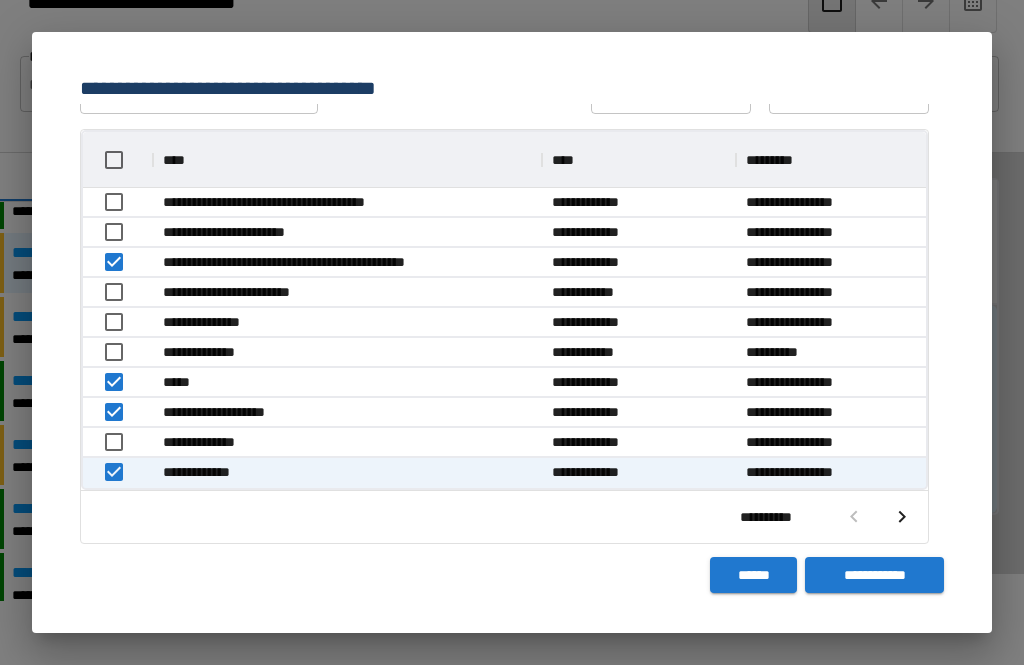 click on "**********" at bounding box center (874, 575) 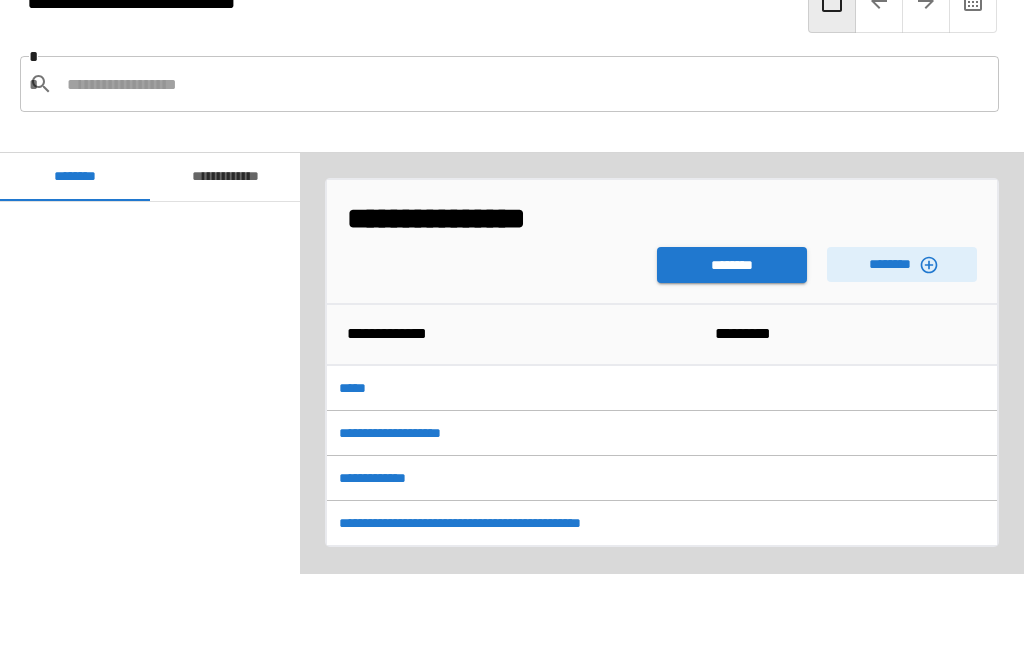 scroll, scrollTop: 4020, scrollLeft: 0, axis: vertical 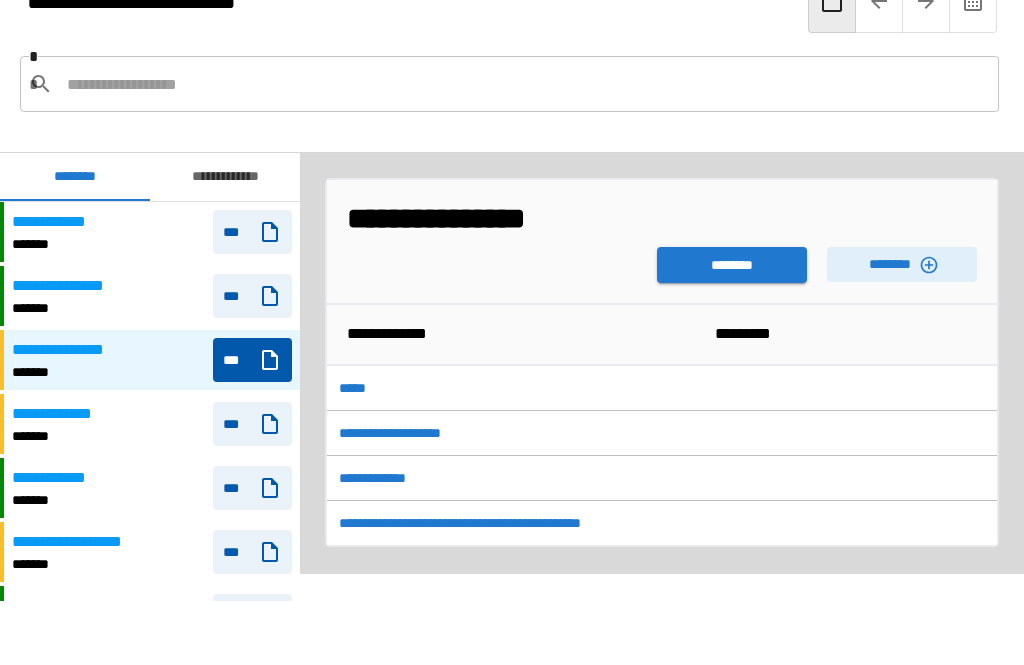 click on "********" at bounding box center (732, 265) 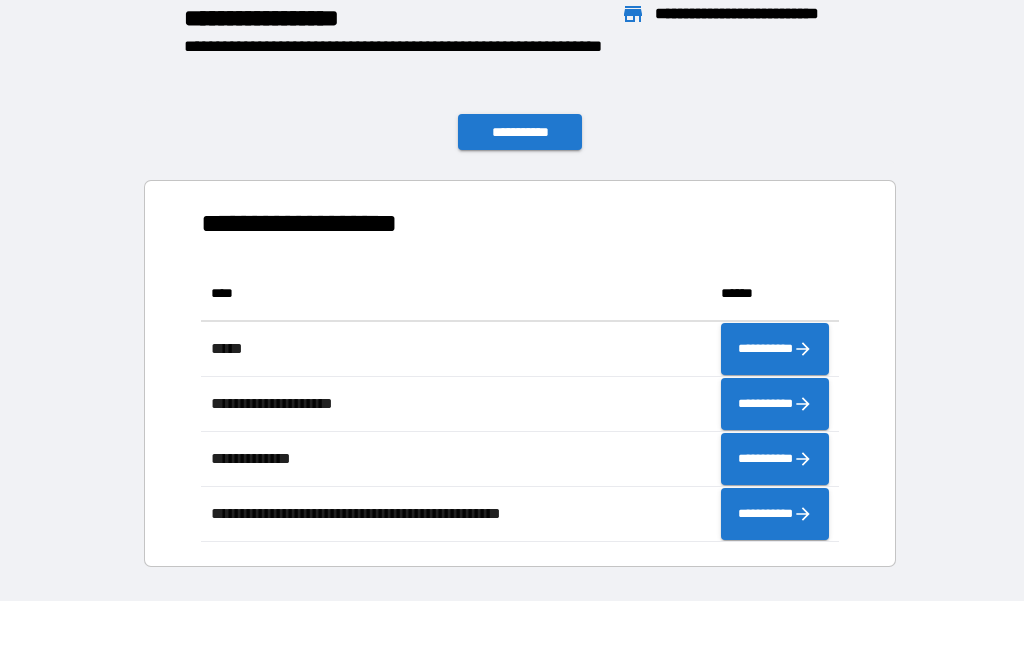 scroll, scrollTop: 276, scrollLeft: 638, axis: both 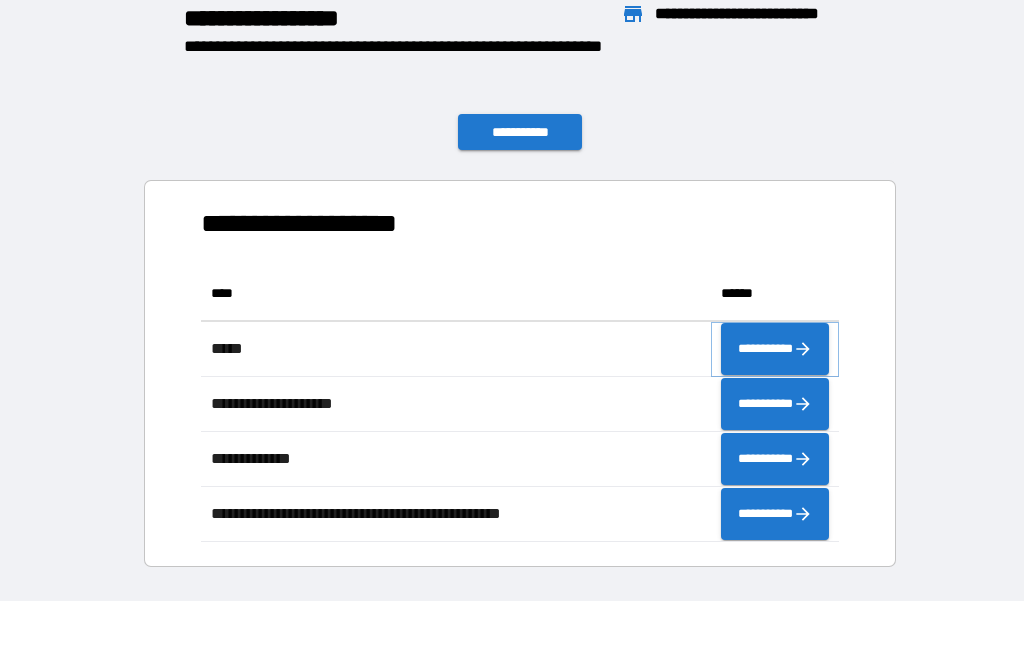 click on "**********" at bounding box center [775, 349] 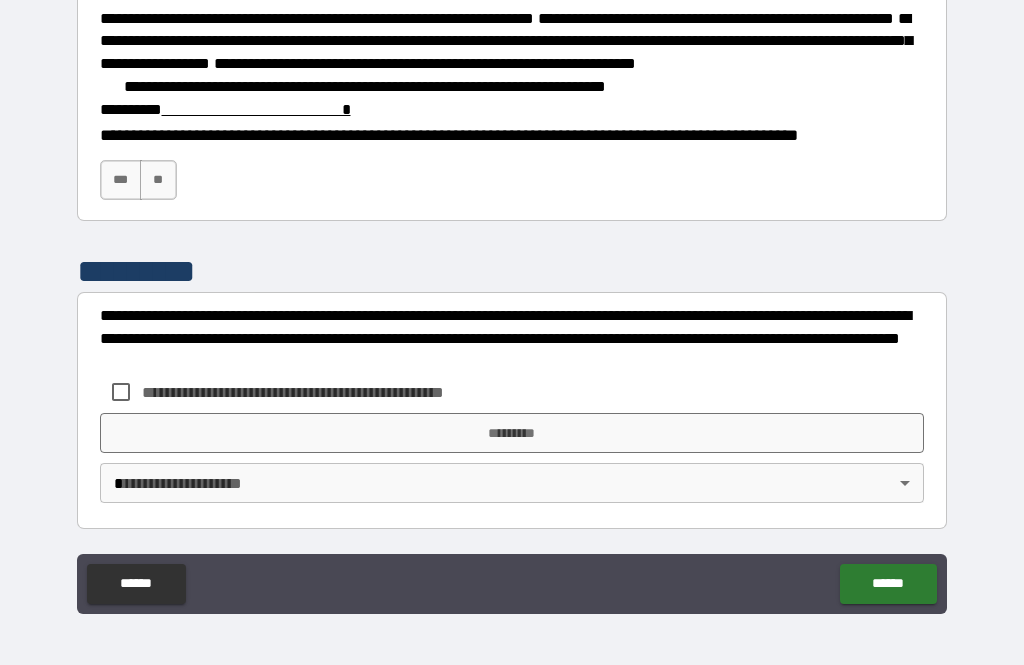 scroll, scrollTop: 3077, scrollLeft: 0, axis: vertical 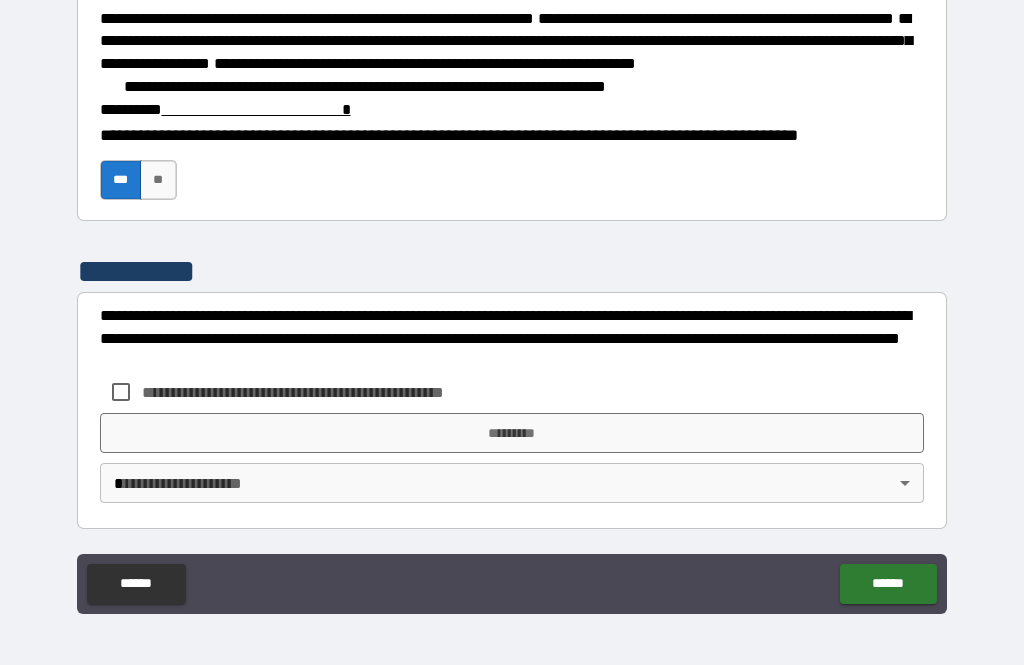 click at bounding box center (256, 109) 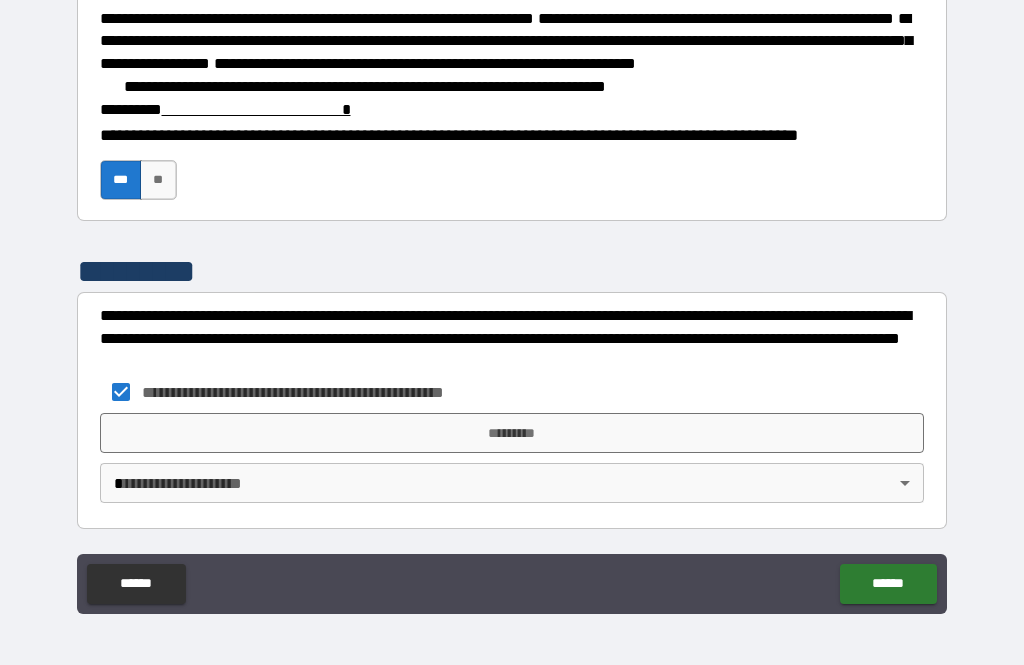 click on "*********" at bounding box center (512, 433) 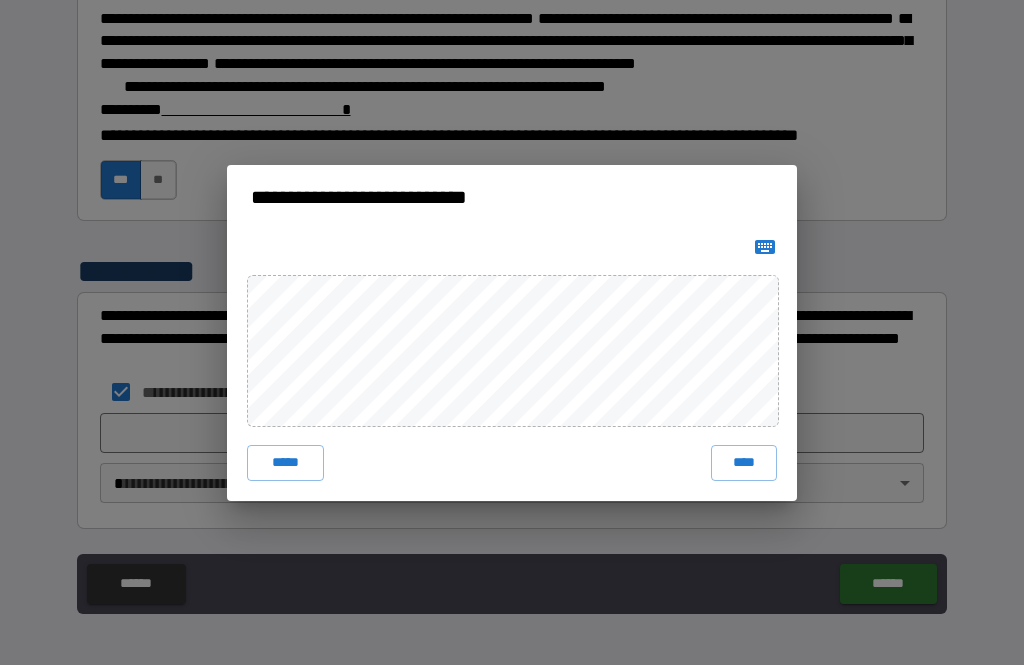 click on "****" at bounding box center [744, 463] 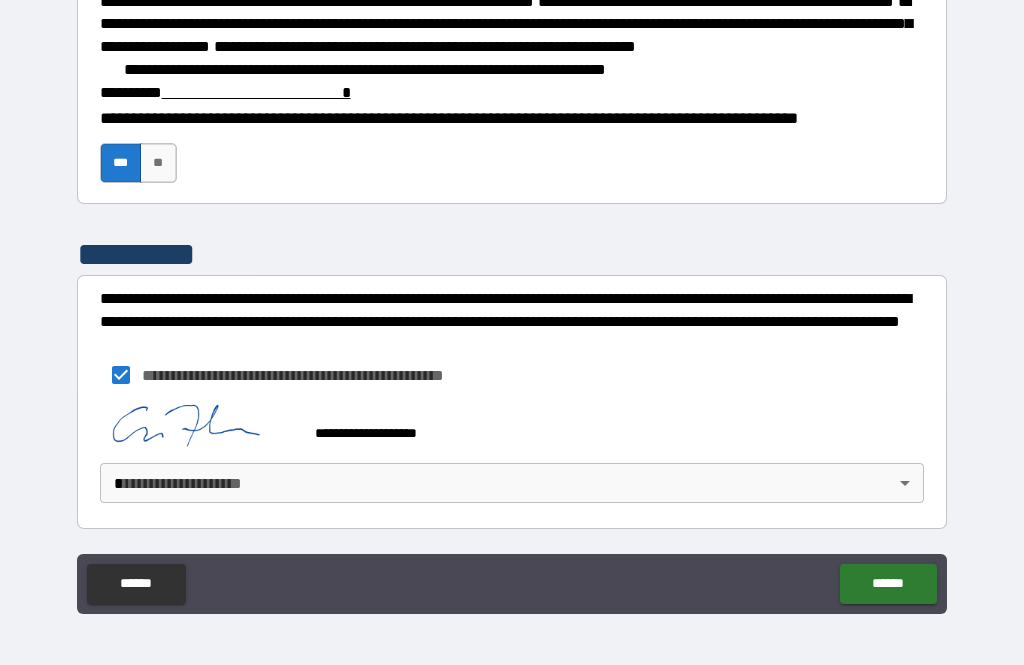 click on "**********" at bounding box center (512, 300) 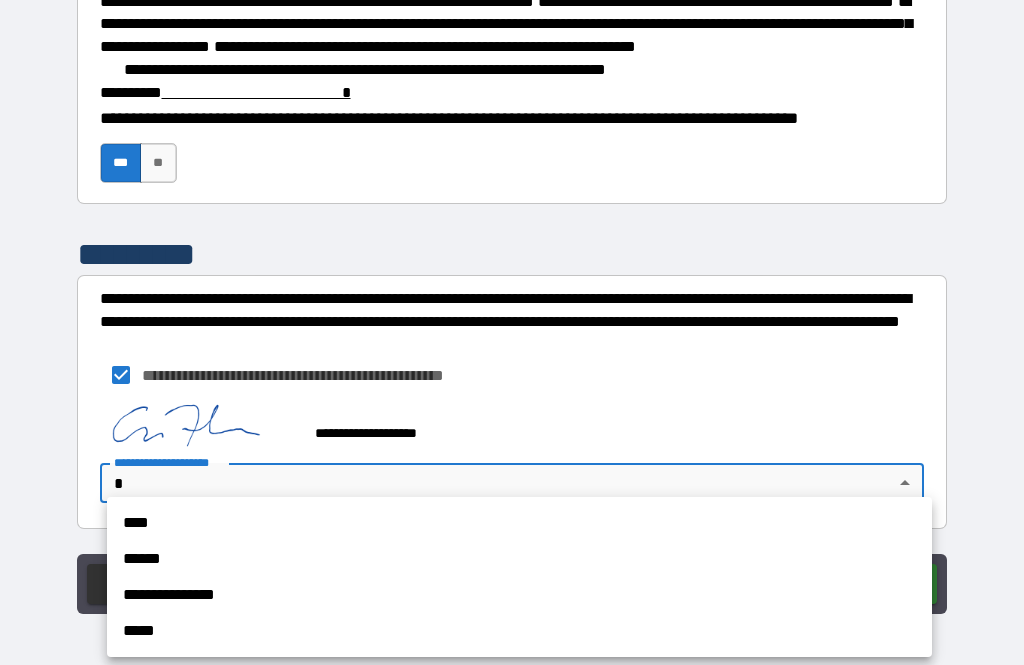 click on "****" at bounding box center [519, 523] 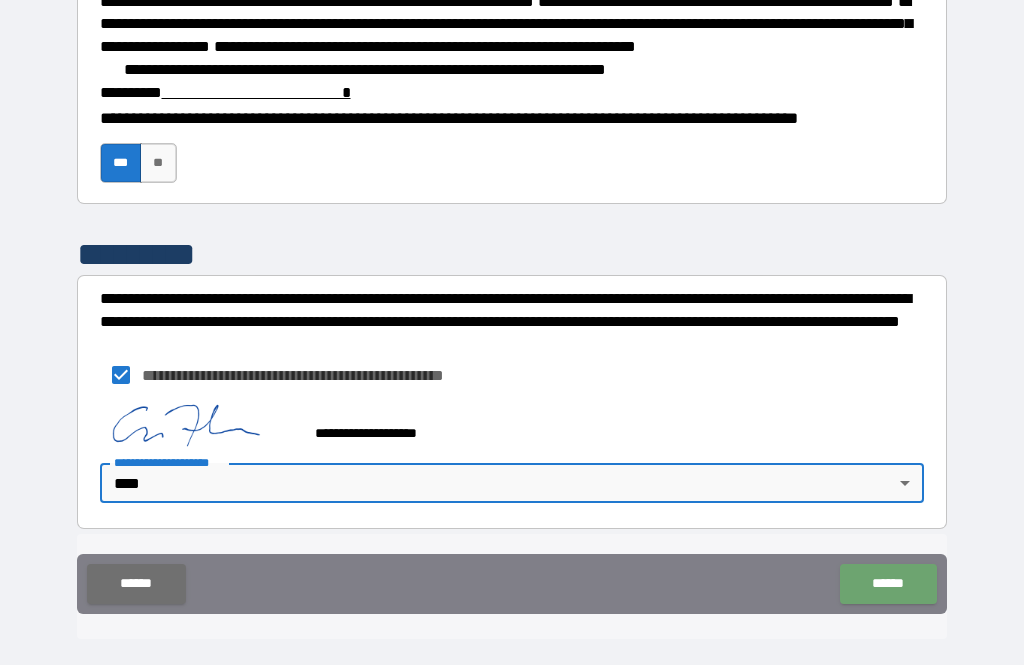click on "******" at bounding box center [888, 584] 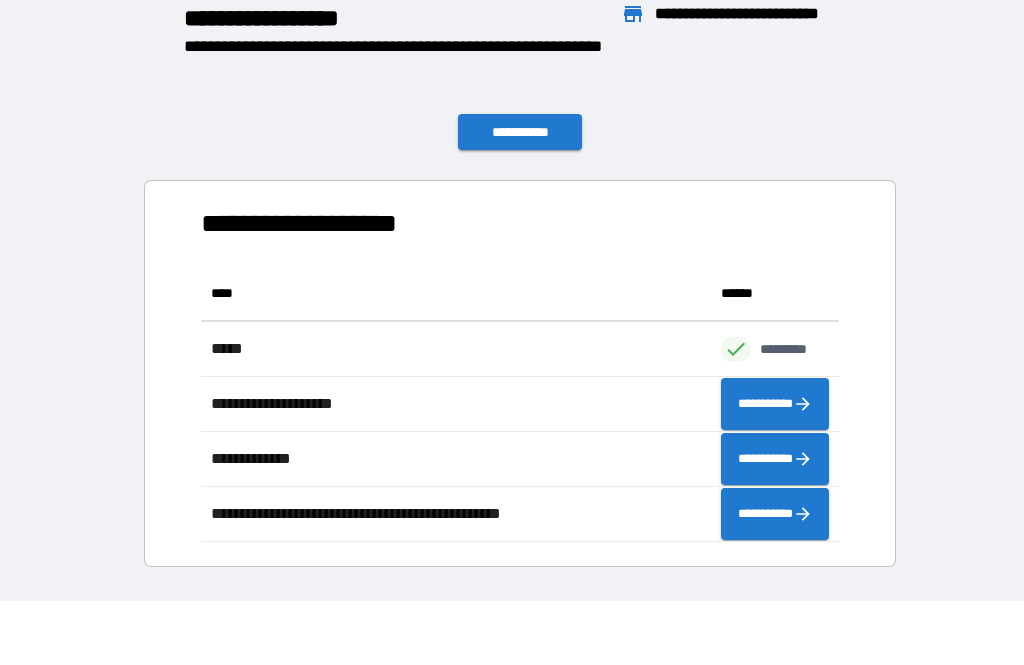 scroll, scrollTop: 1, scrollLeft: 1, axis: both 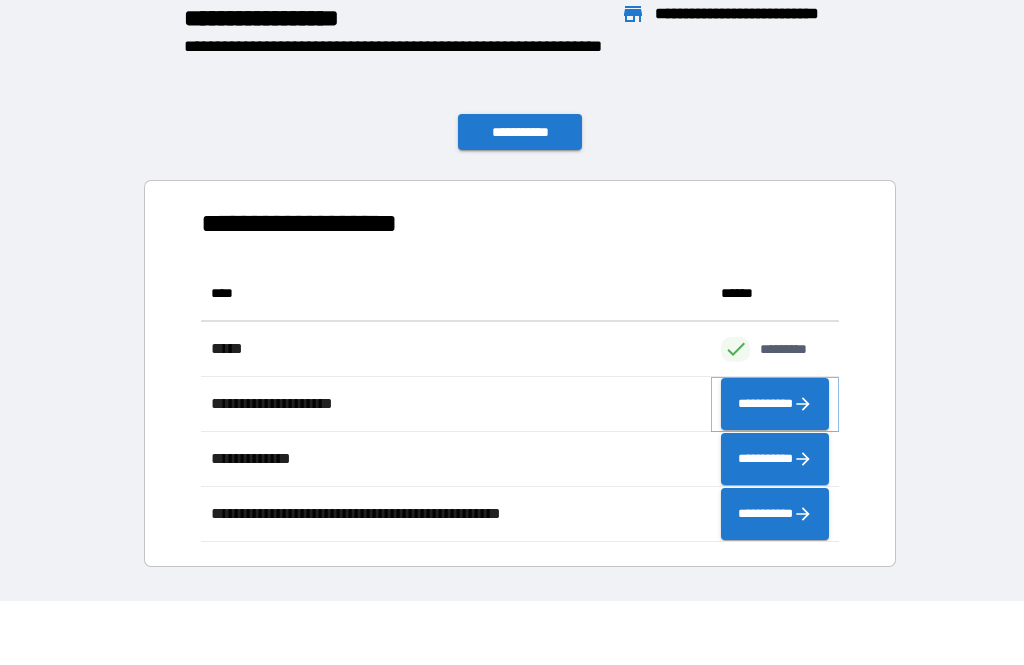 click on "**********" at bounding box center [775, 404] 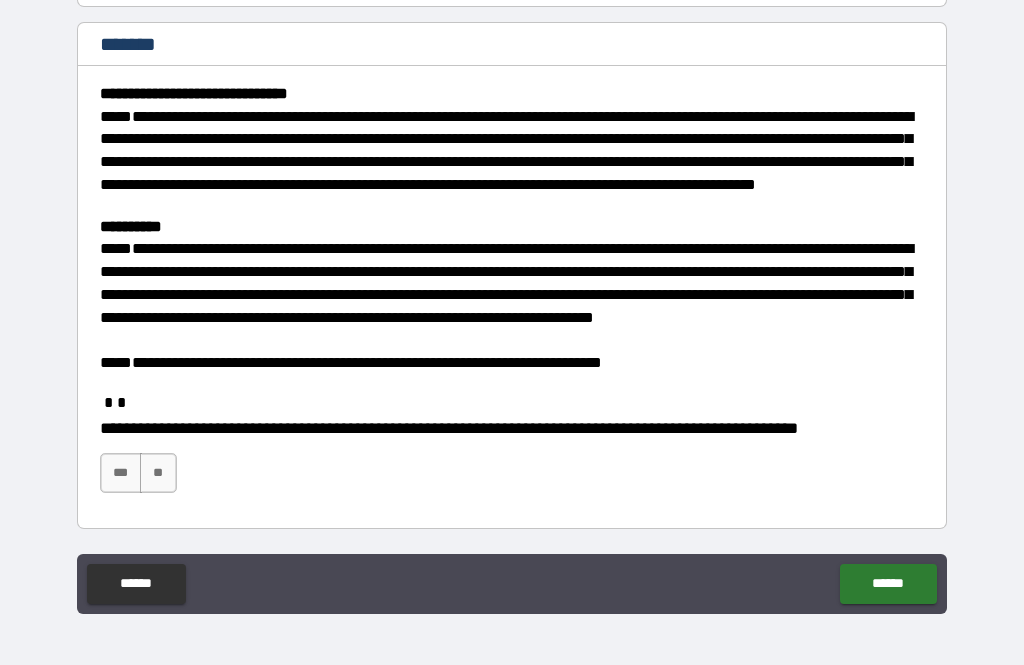 scroll, scrollTop: 224, scrollLeft: 0, axis: vertical 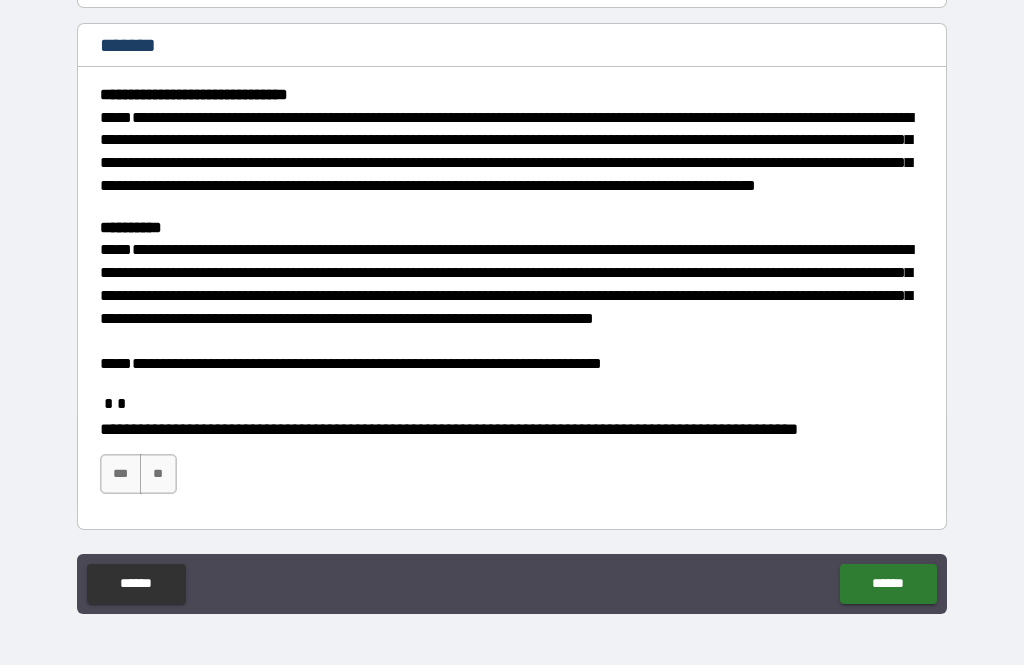 click on "***" at bounding box center (121, 474) 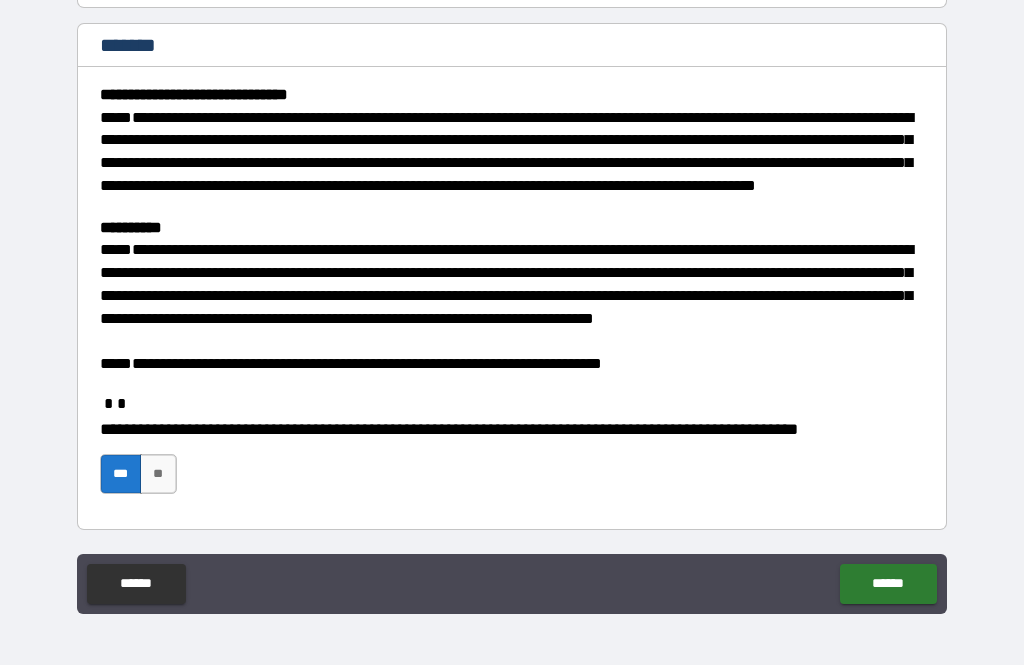 click on "******" at bounding box center [888, 584] 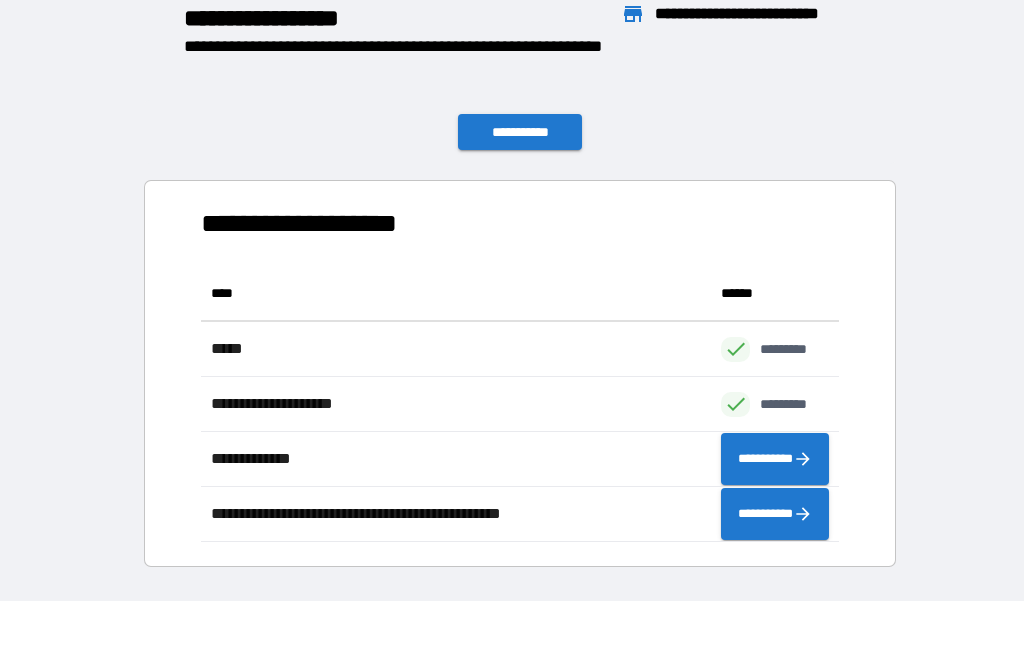 scroll, scrollTop: 1, scrollLeft: 1, axis: both 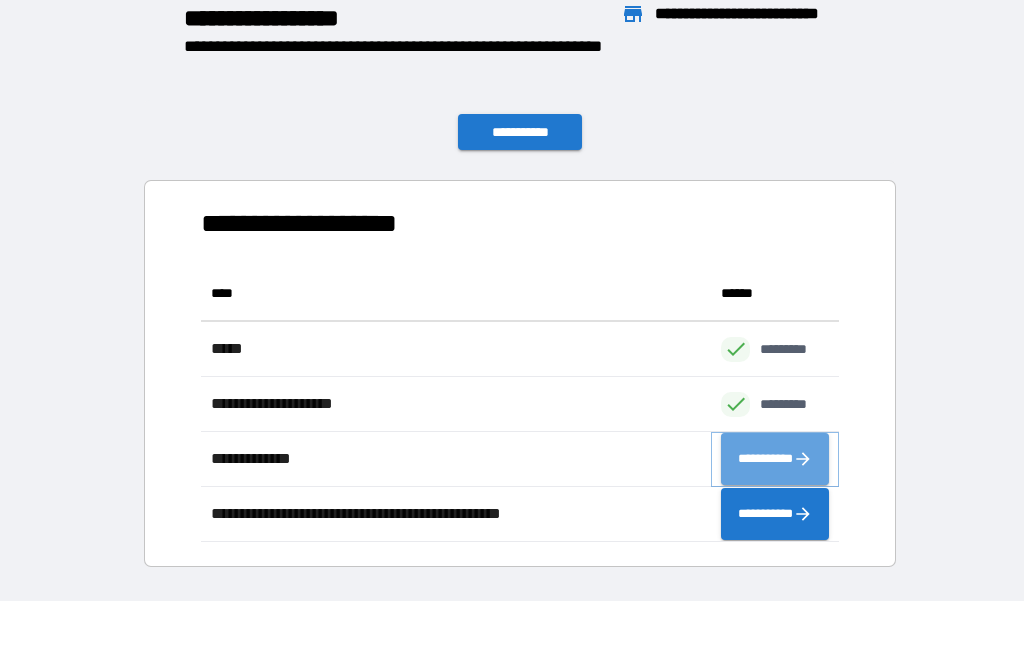 click on "**********" at bounding box center (775, 459) 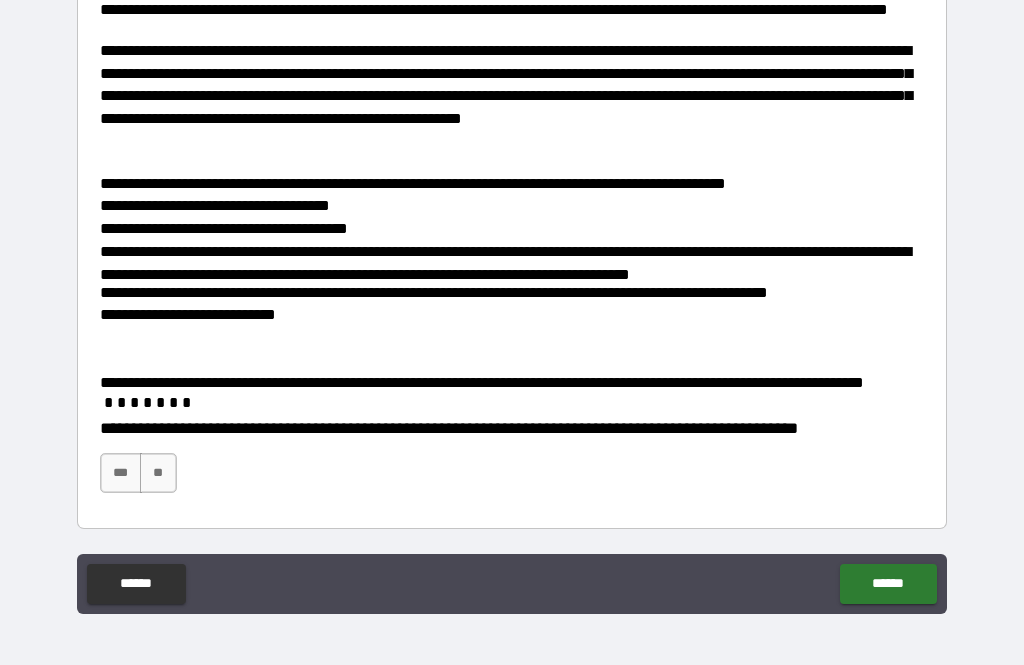 scroll, scrollTop: 422, scrollLeft: 0, axis: vertical 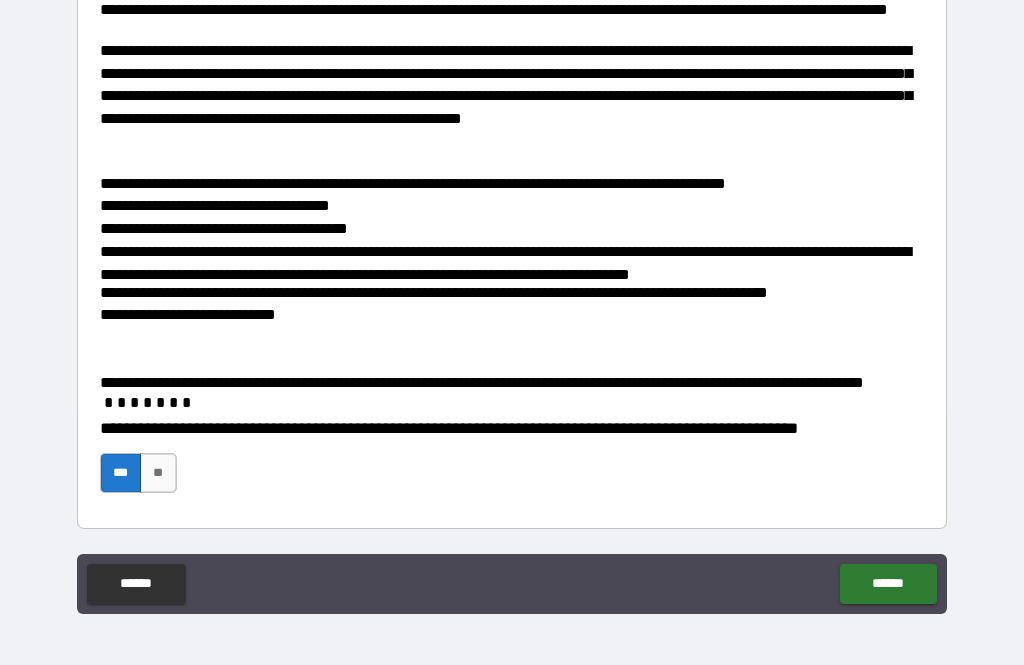 click on "******" at bounding box center (888, 584) 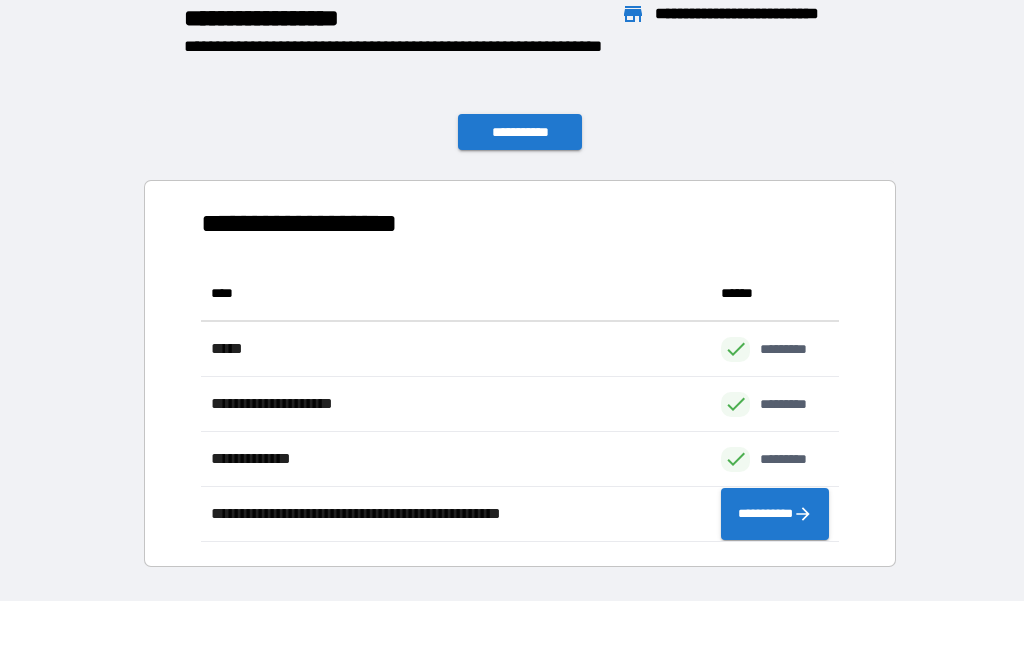 scroll, scrollTop: 1, scrollLeft: 1, axis: both 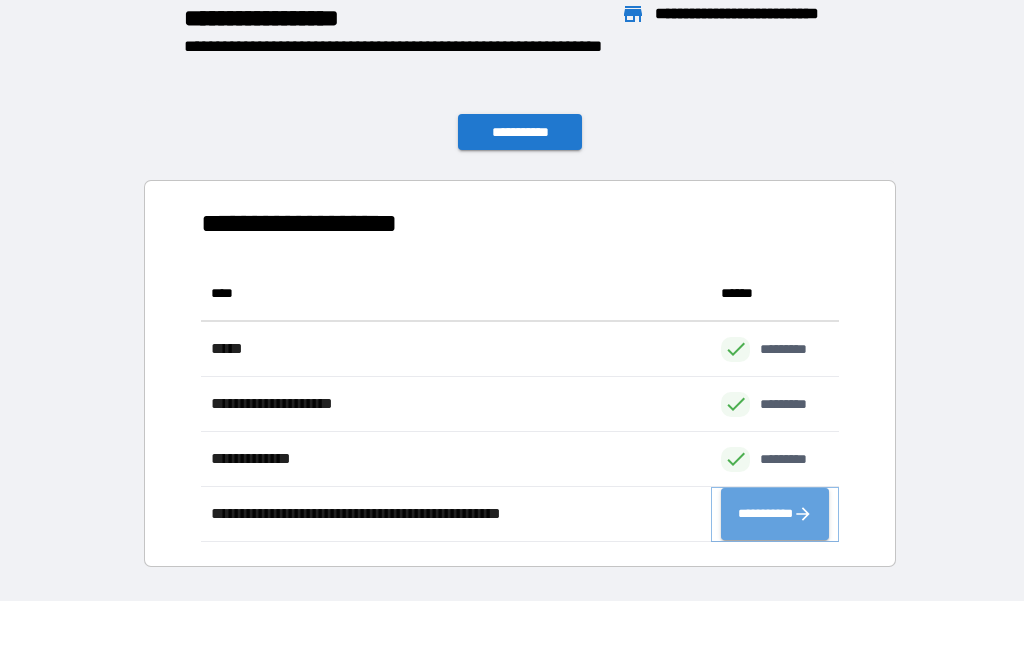 click on "**********" at bounding box center (775, 514) 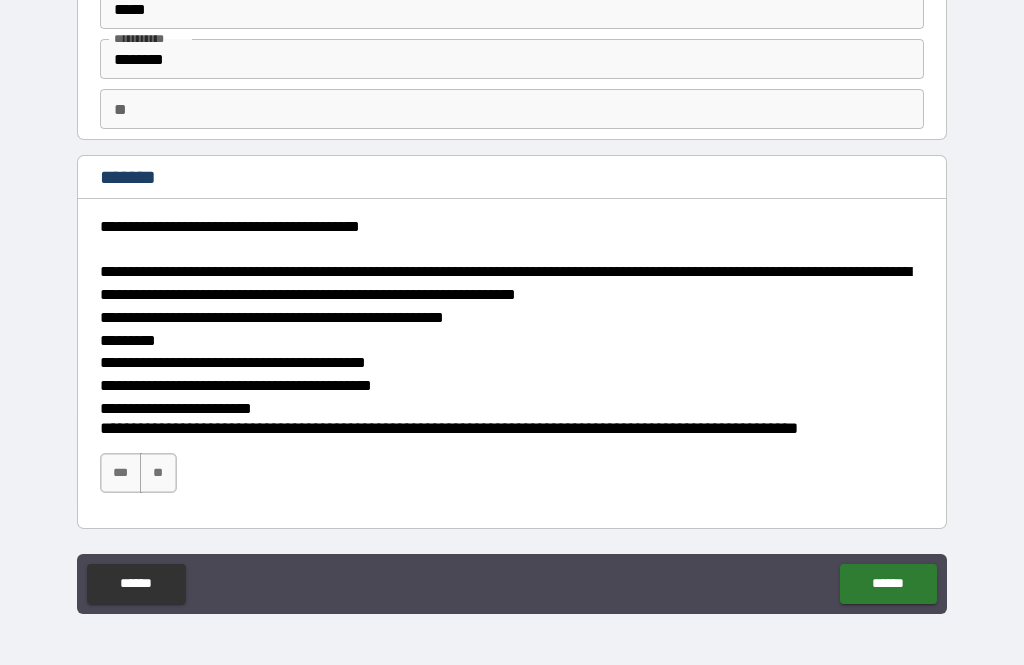 scroll, scrollTop: 92, scrollLeft: 0, axis: vertical 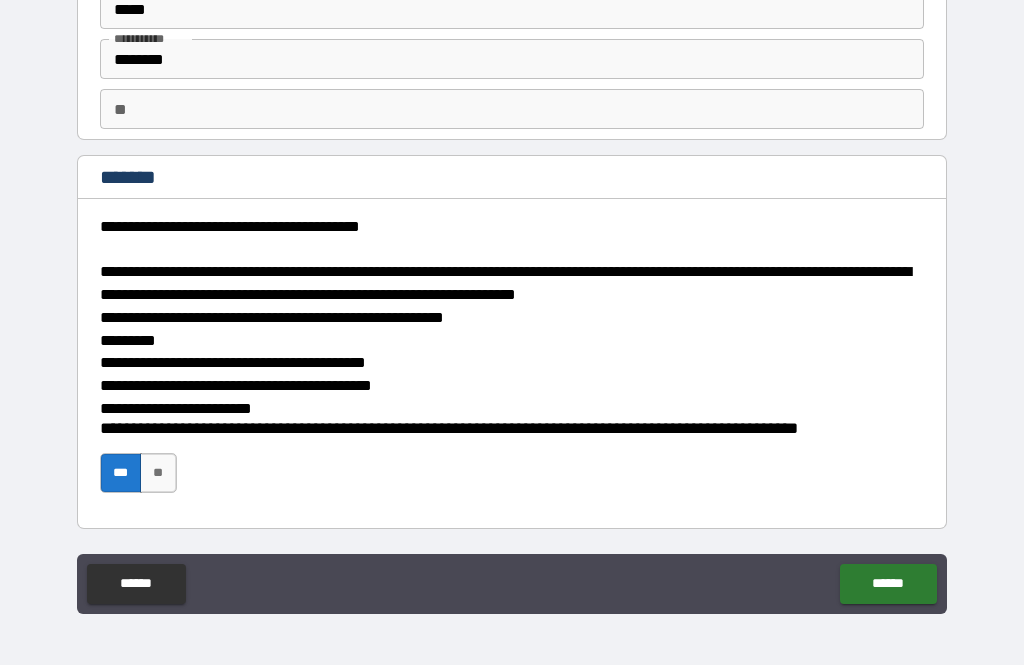 click on "**********" at bounding box center [512, 315] 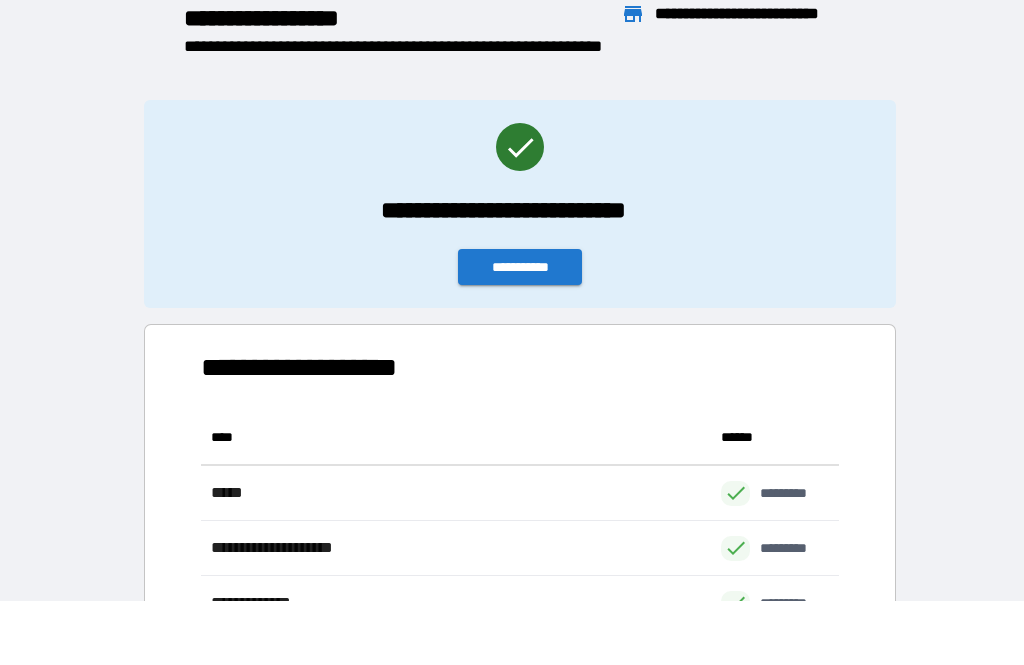 scroll, scrollTop: 276, scrollLeft: 638, axis: both 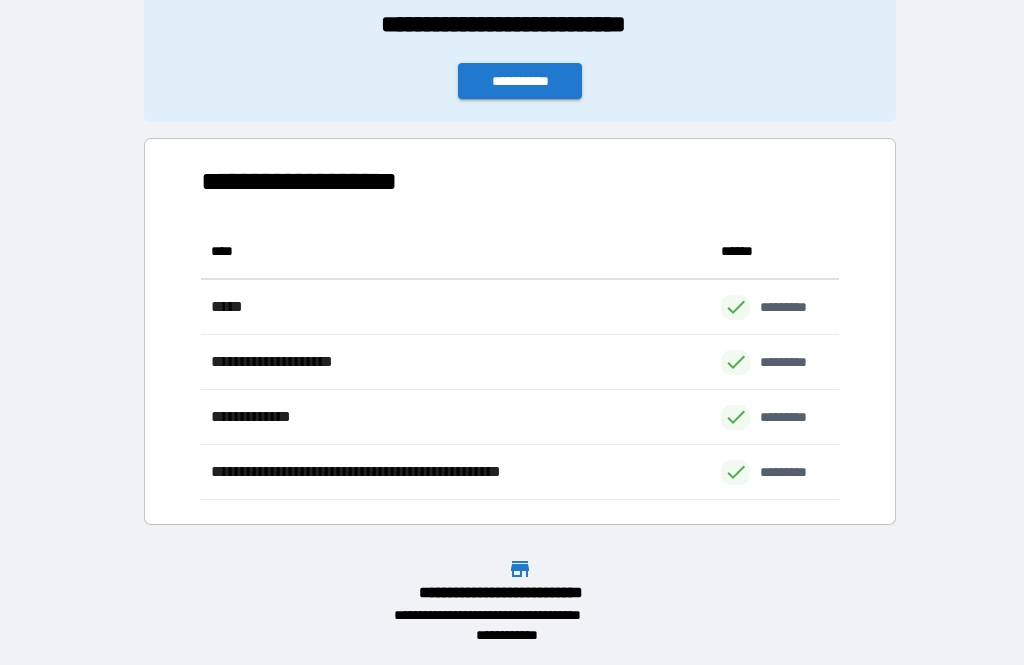 click on "**********" at bounding box center [520, 18] 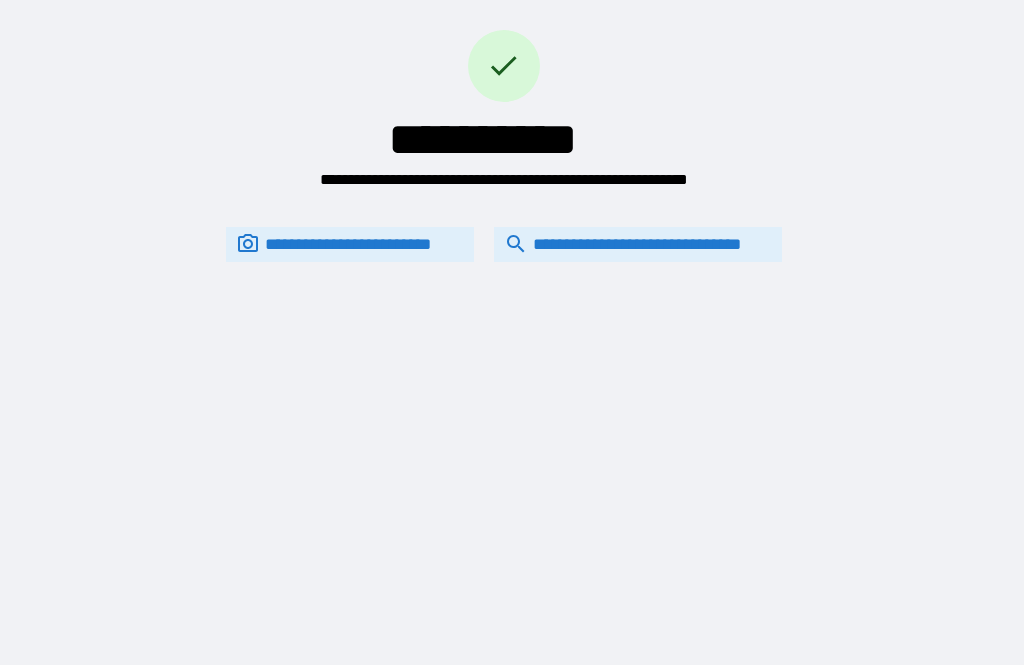 click on "**********" at bounding box center (638, 244) 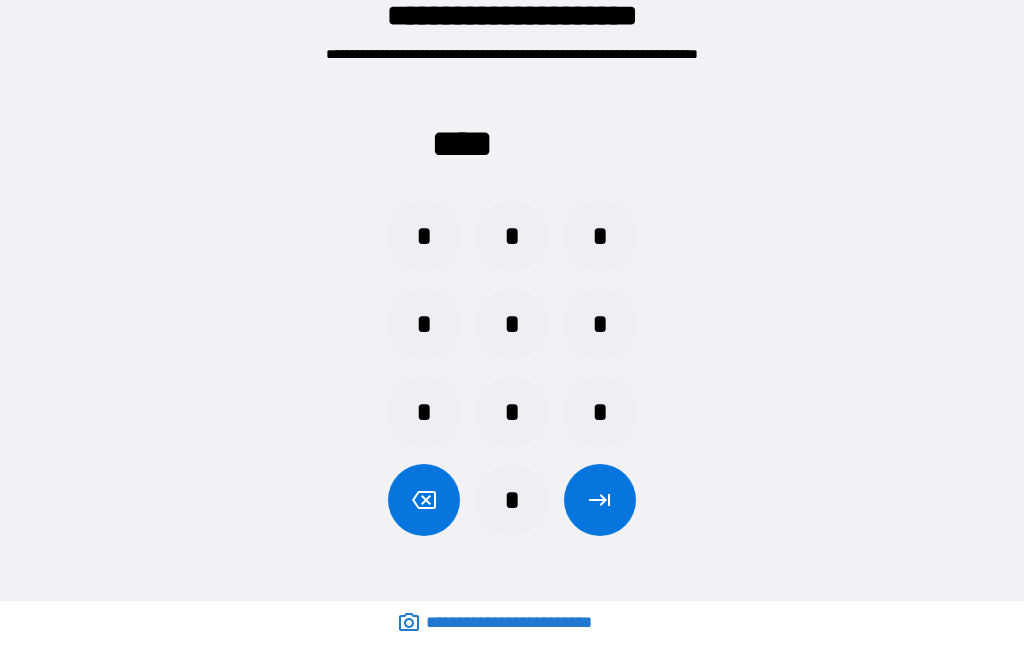 click on "*" at bounding box center [512, 412] 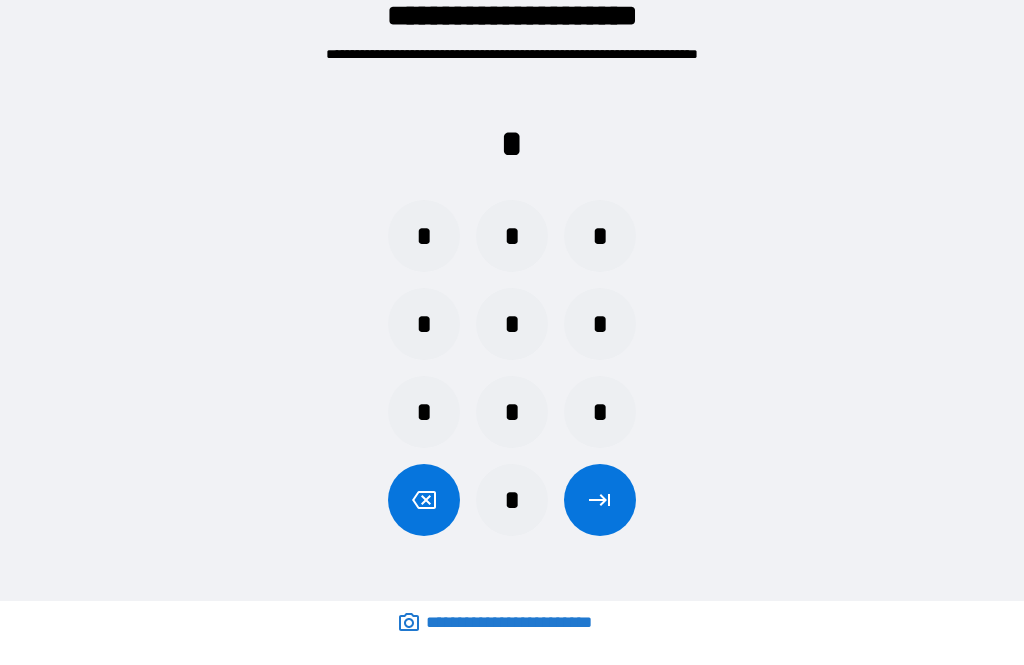 click on "*" at bounding box center [512, 412] 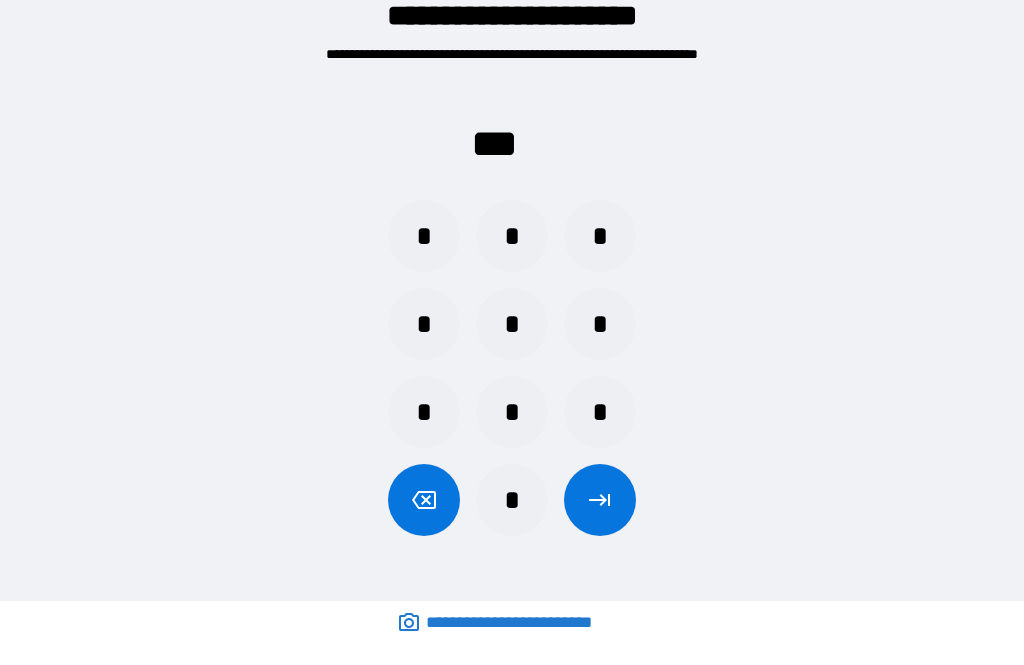 click on "*" at bounding box center (512, 500) 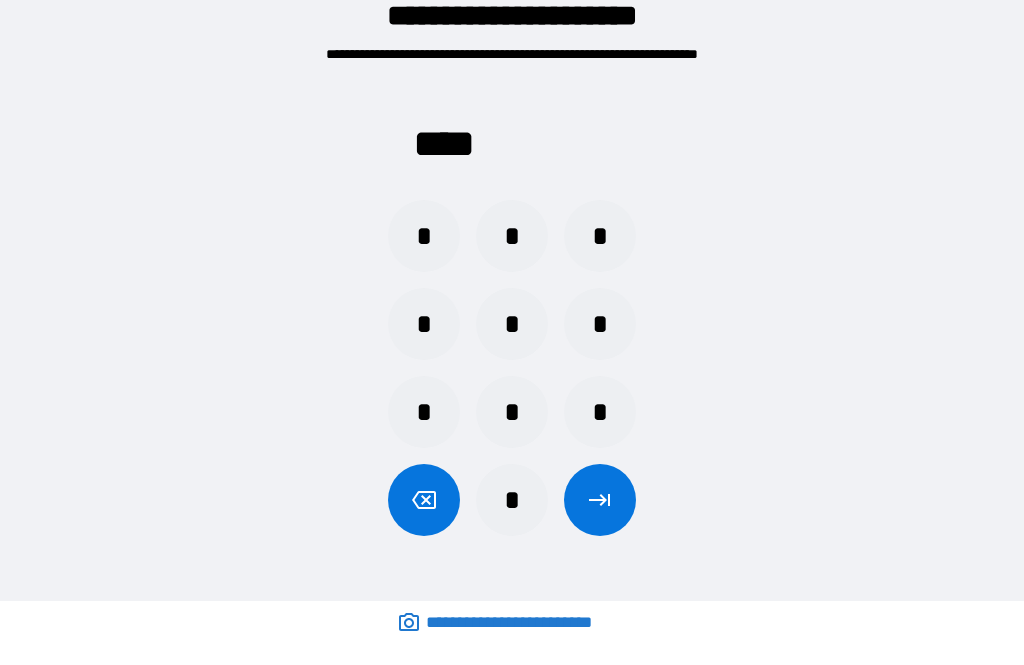 click at bounding box center [600, 500] 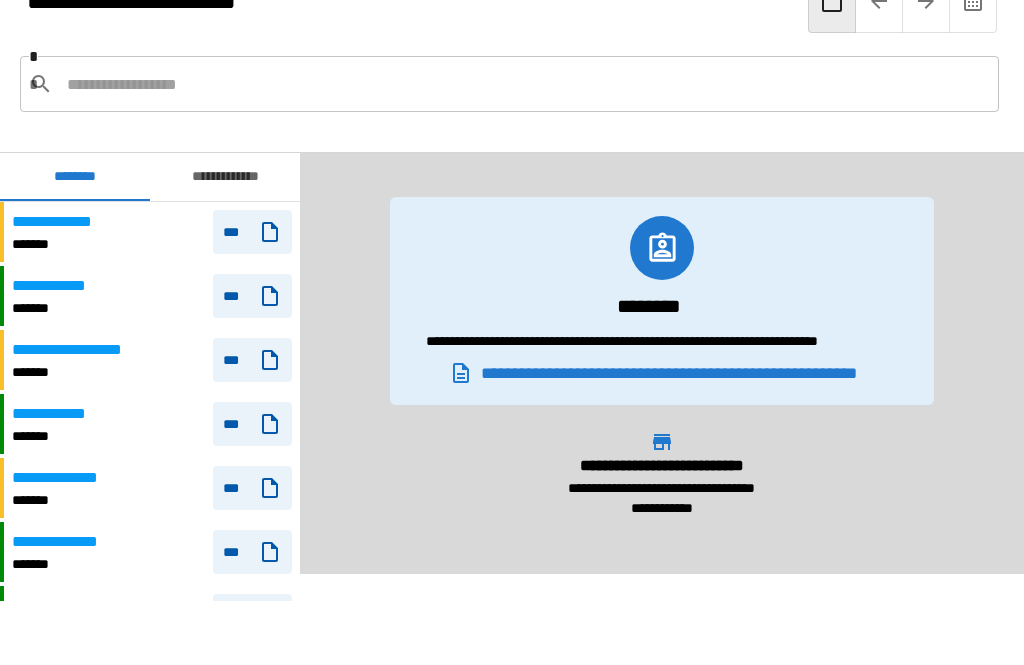 scroll, scrollTop: 4214, scrollLeft: 0, axis: vertical 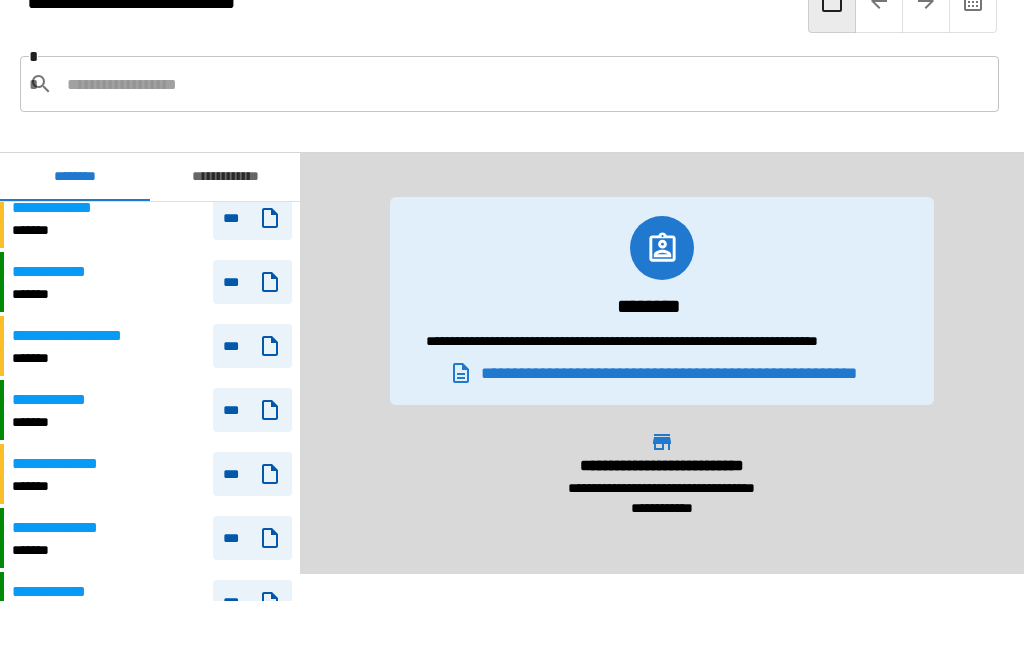 click on "**********" at bounding box center [78, 336] 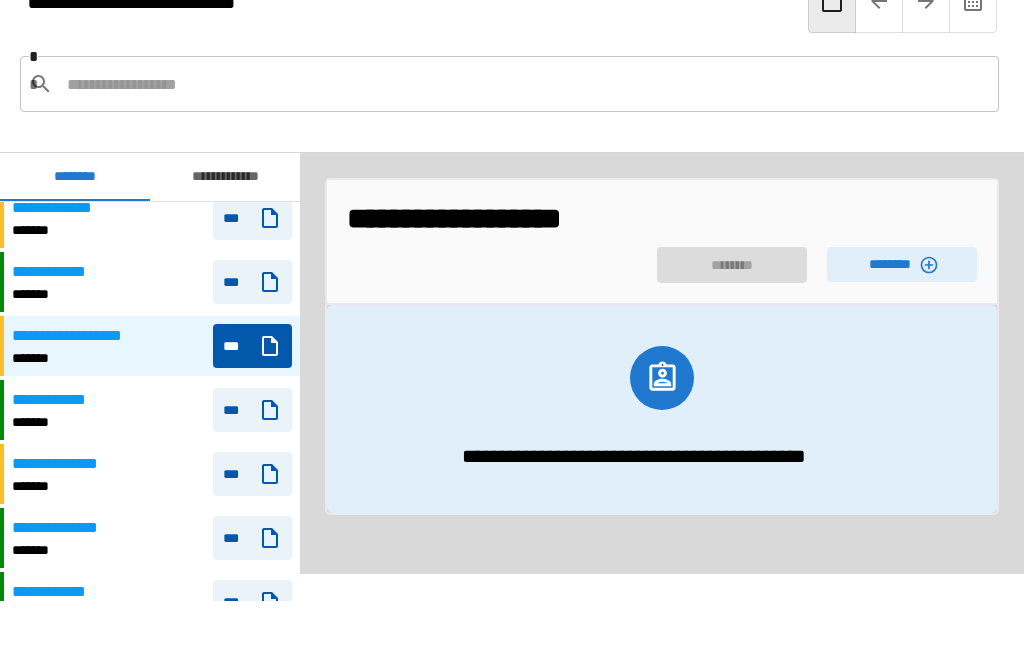 click on "********" at bounding box center [902, 264] 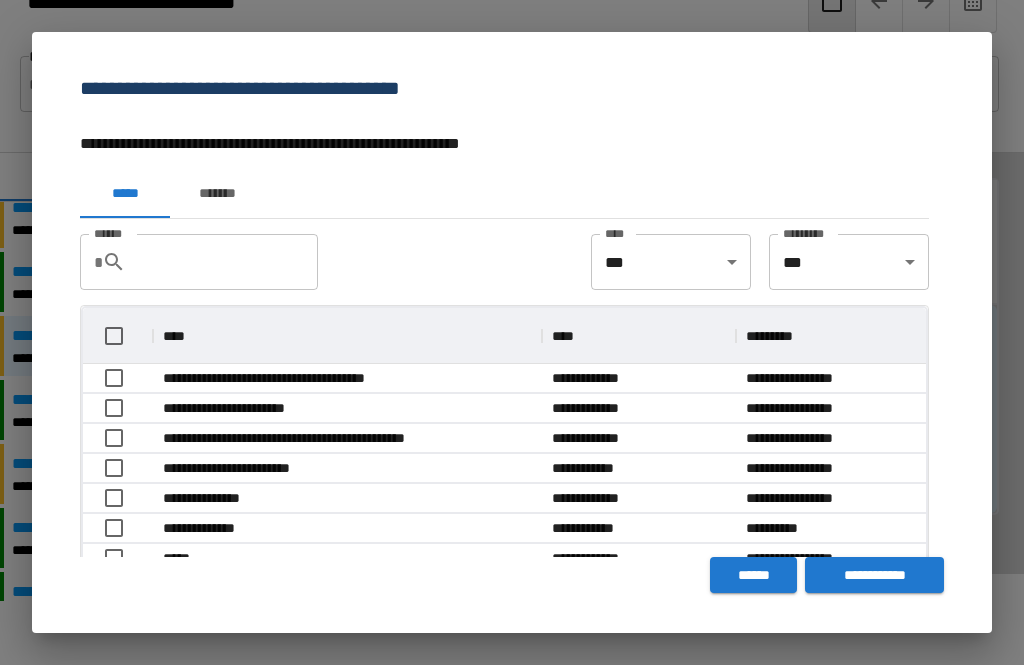 scroll, scrollTop: 1, scrollLeft: 1, axis: both 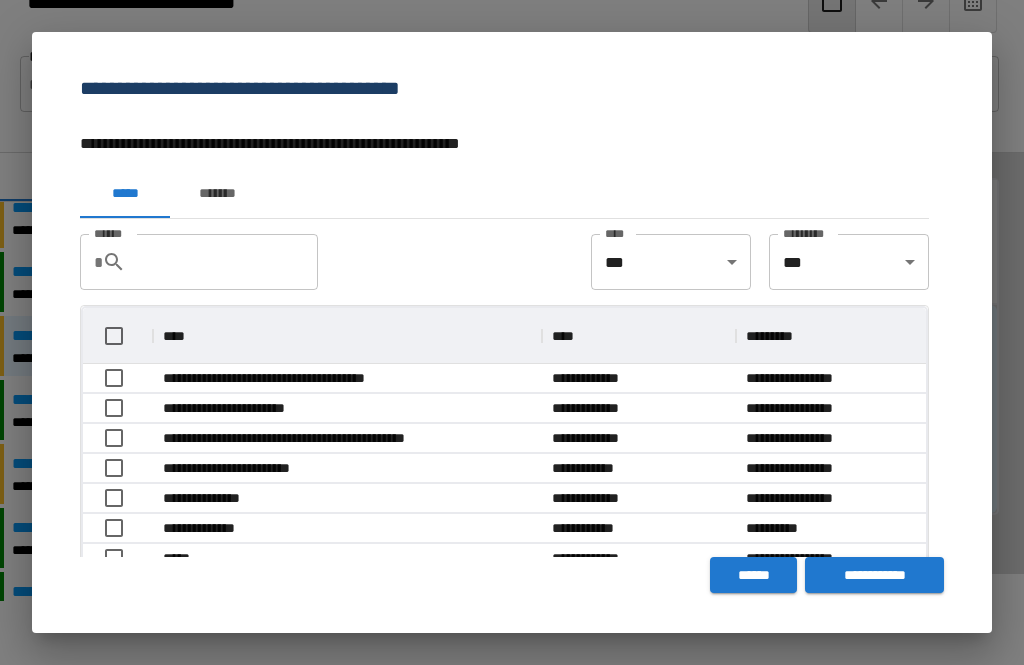 click on "*******" at bounding box center [217, 194] 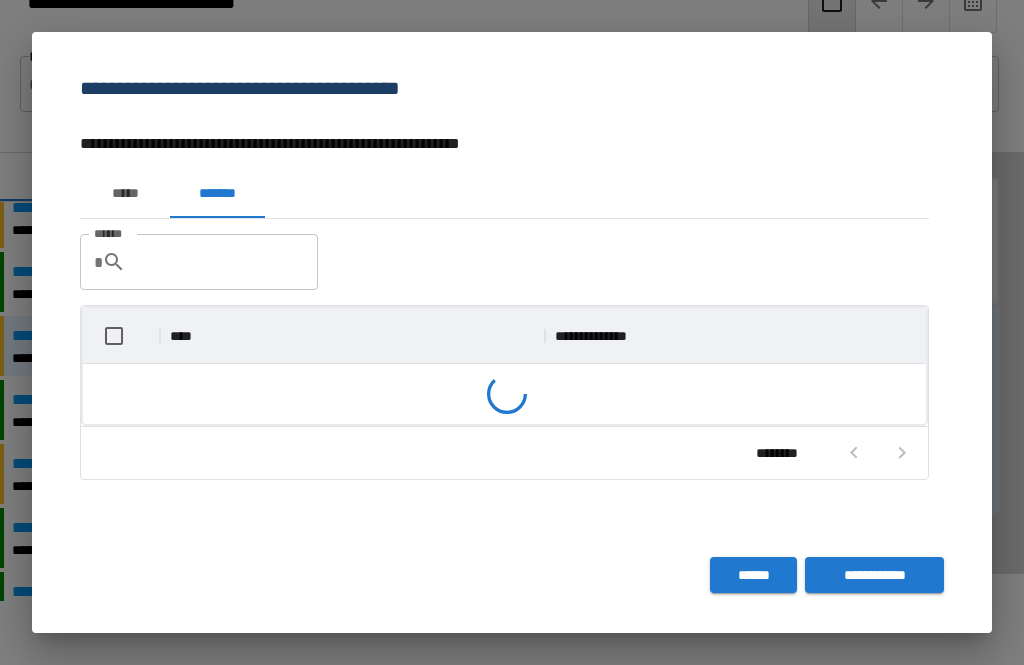 scroll, scrollTop: 116, scrollLeft: 843, axis: both 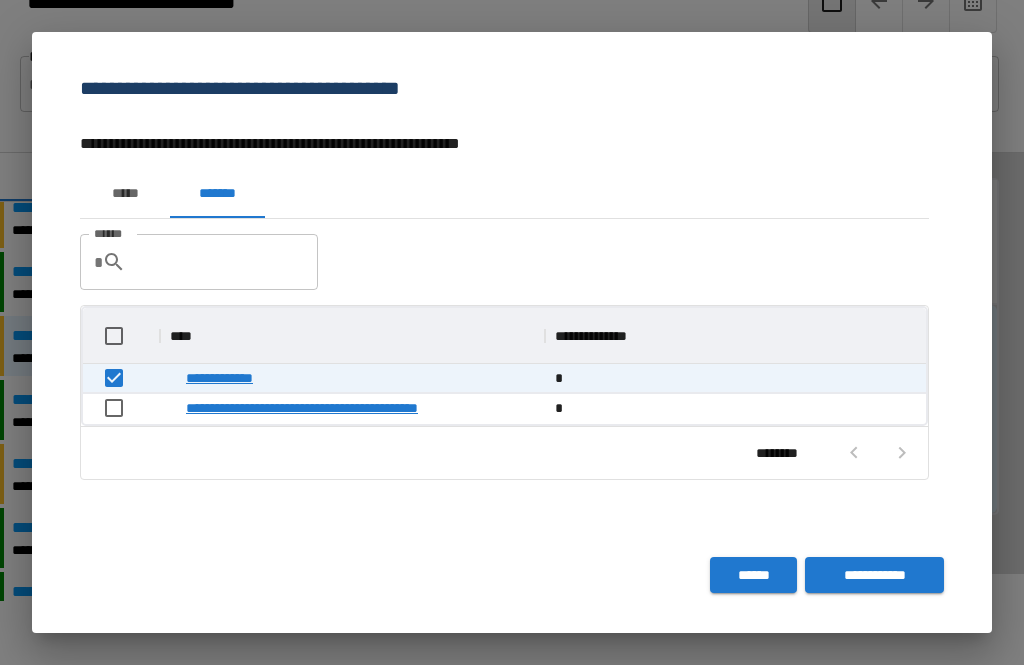 click on "**********" at bounding box center (874, 575) 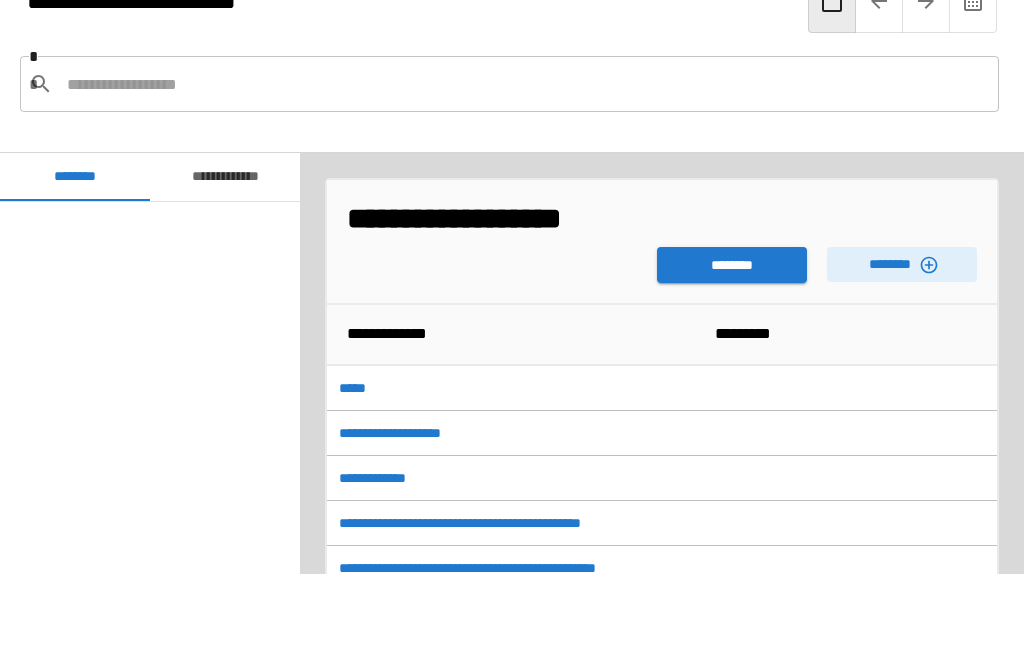 scroll, scrollTop: 3600, scrollLeft: 0, axis: vertical 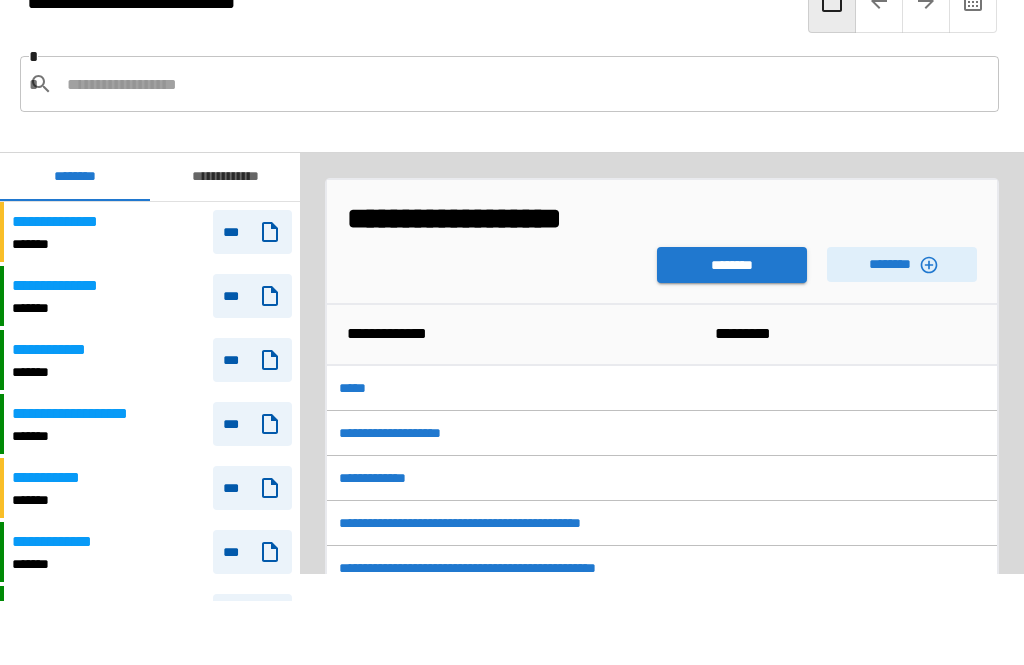 click on "********" at bounding box center (732, 265) 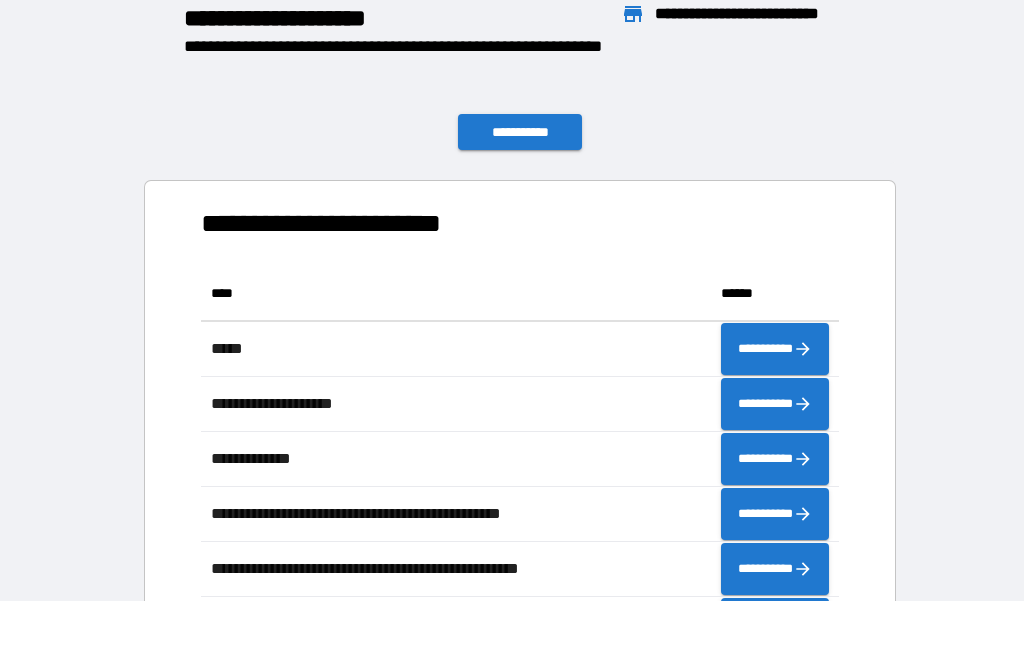 scroll, scrollTop: 1, scrollLeft: 1, axis: both 